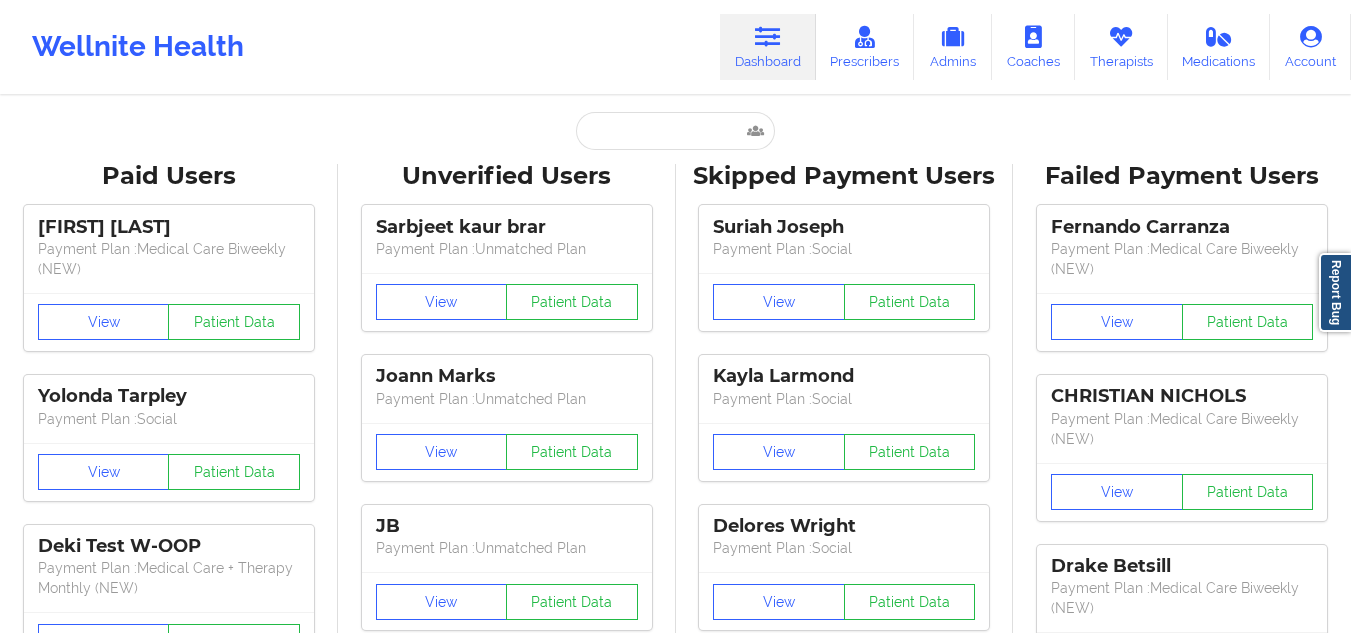 scroll, scrollTop: 0, scrollLeft: 0, axis: both 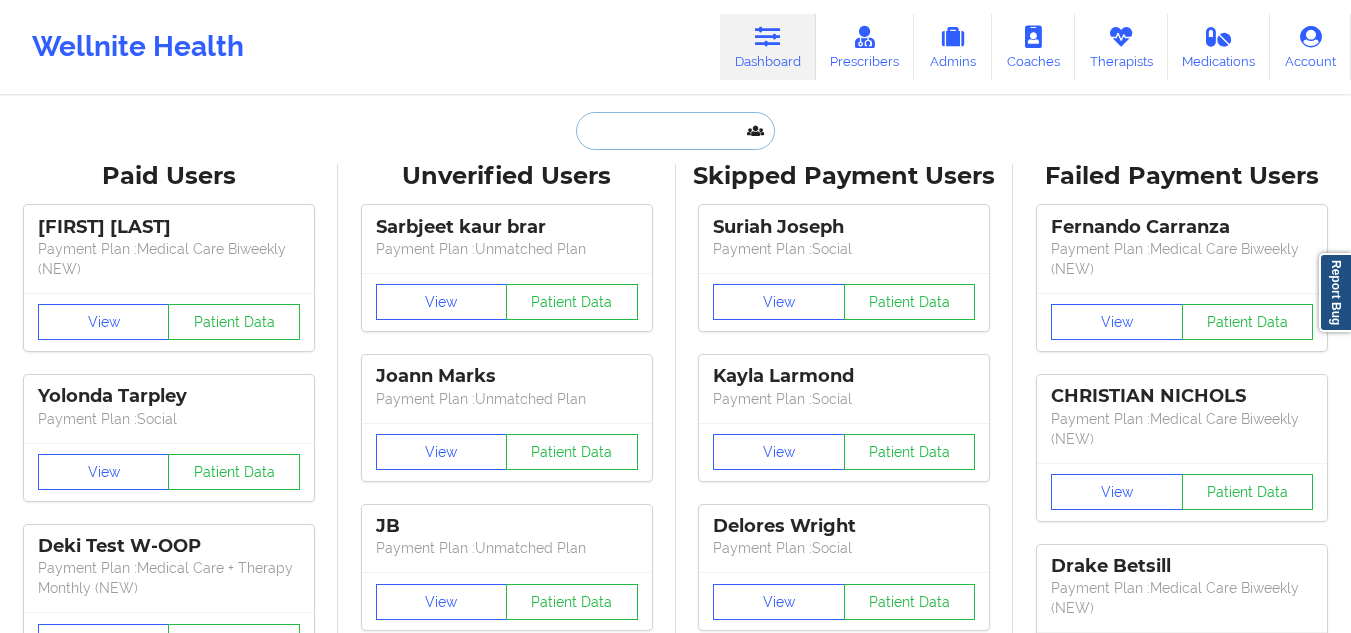 click at bounding box center (675, 131) 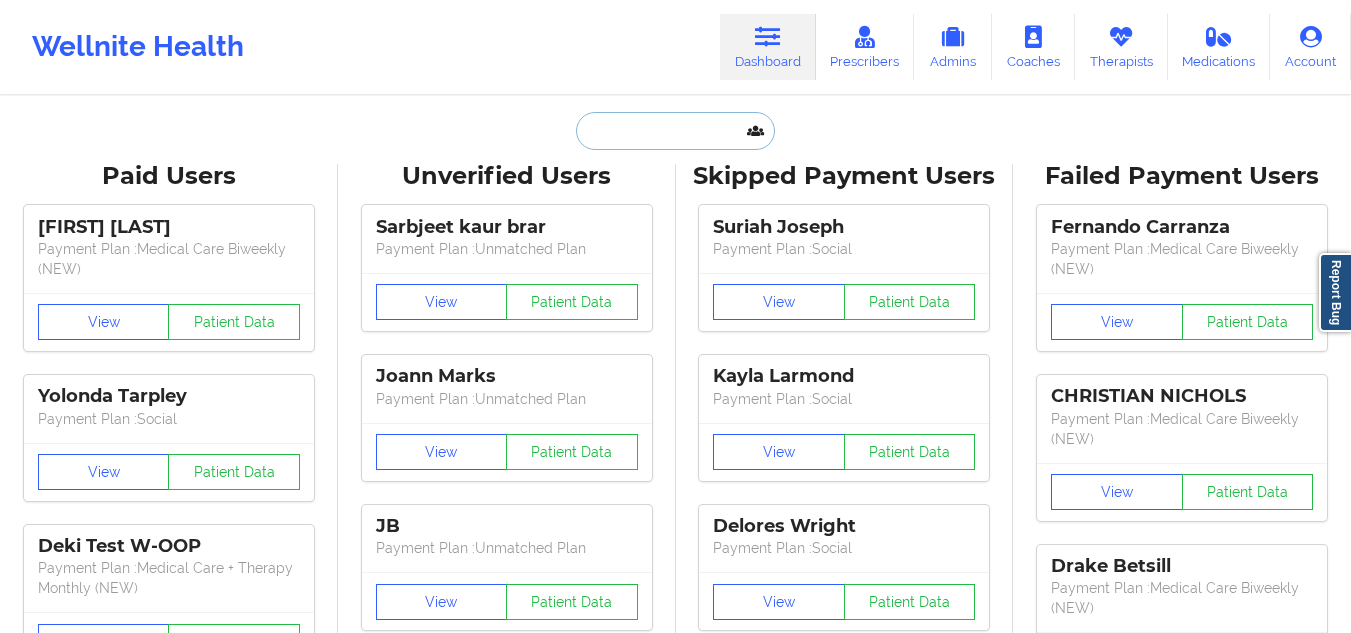 paste on "[FIRST] [LAST]" 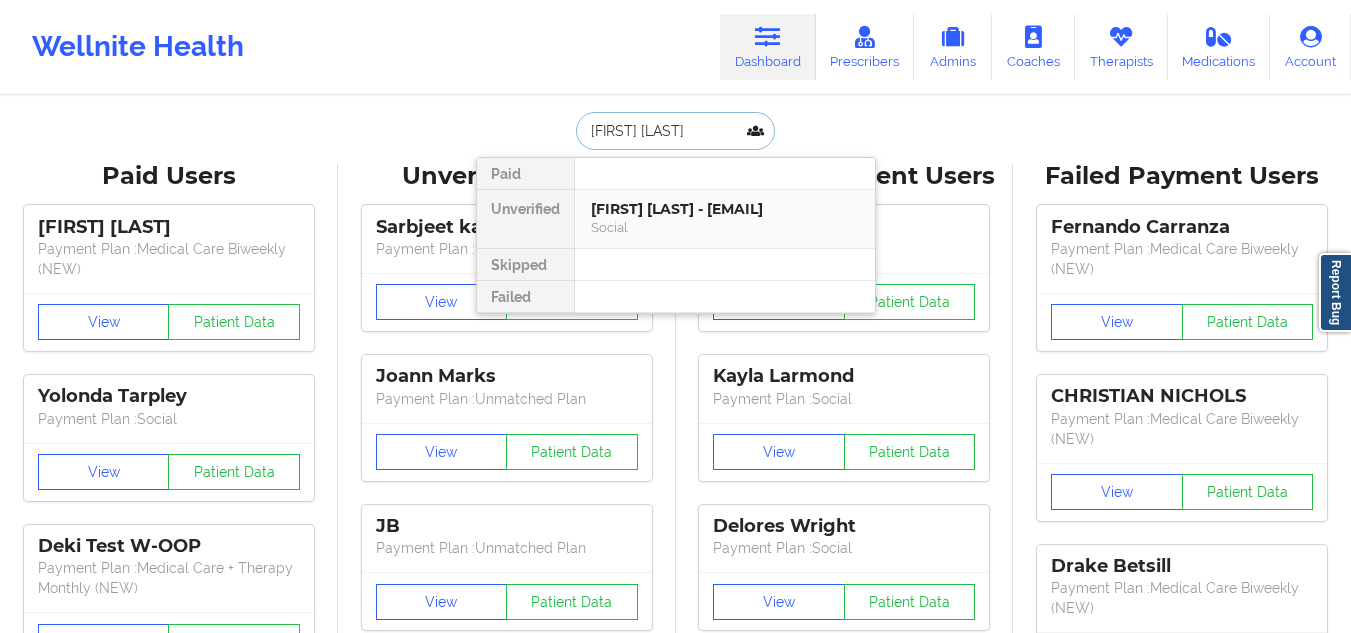 click on "[FIRST] [LAST]  - [EMAIL]" at bounding box center [725, 209] 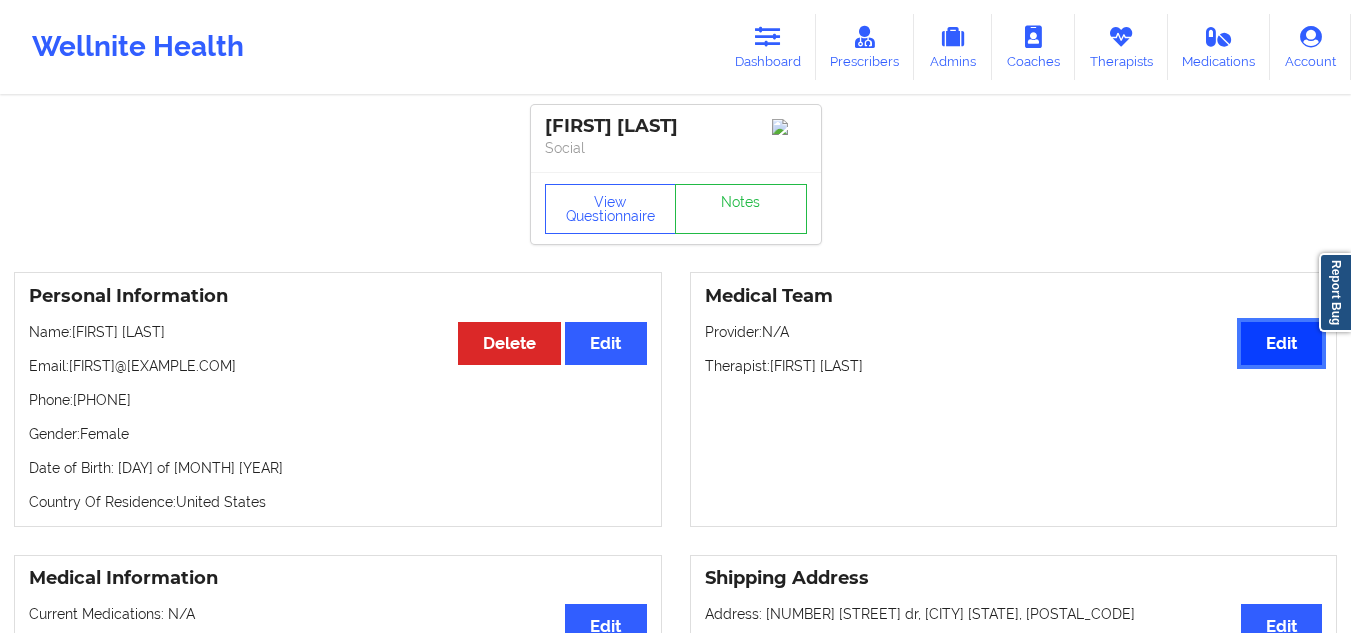 click on "Edit" at bounding box center (1281, 343) 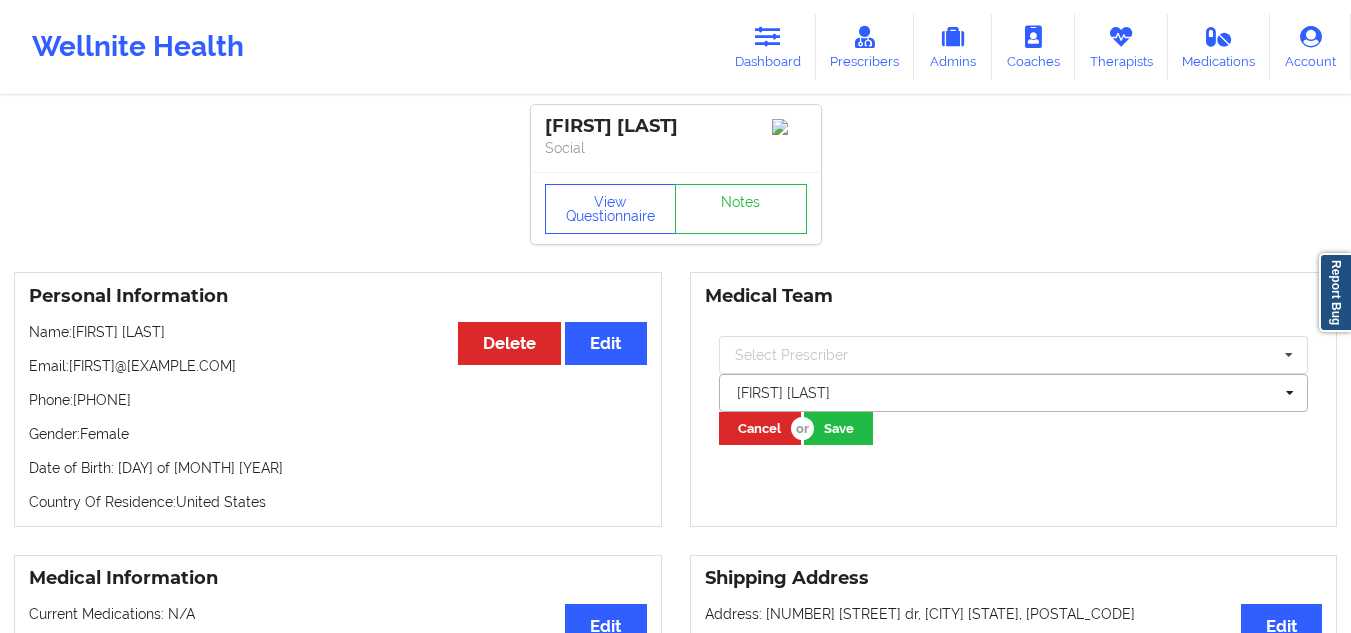 click at bounding box center (1005, 393) 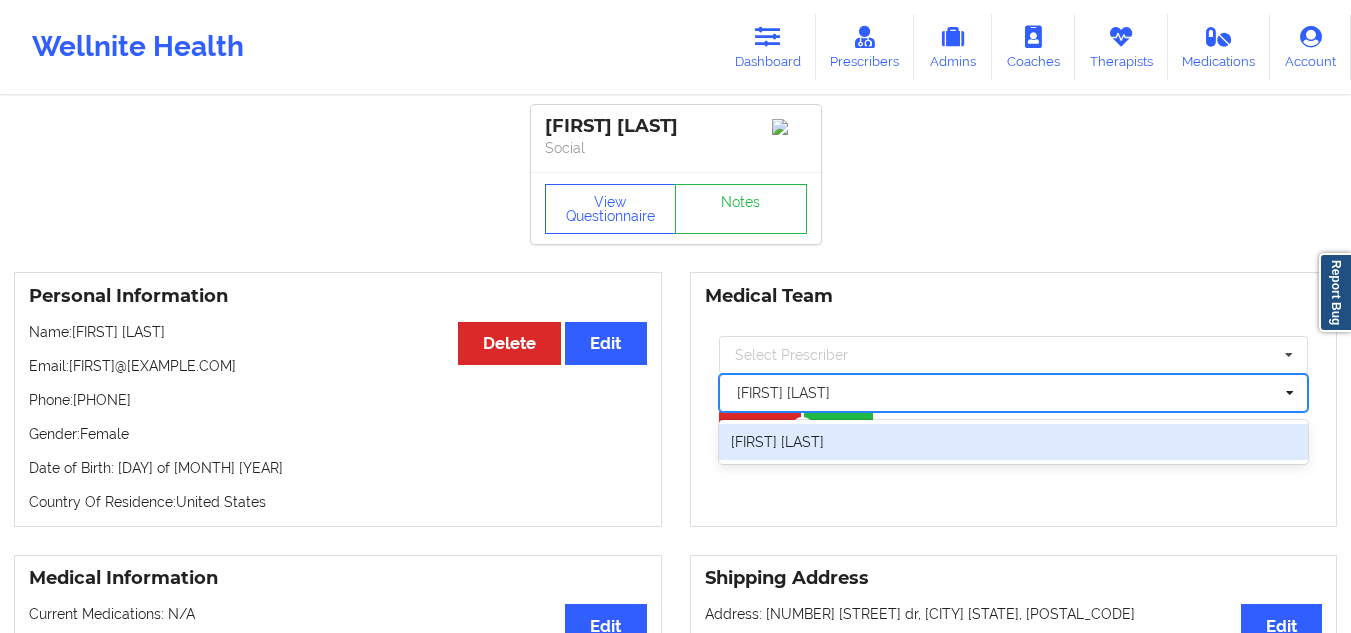 click on "[FIRST] [LAST]" at bounding box center [1014, 442] 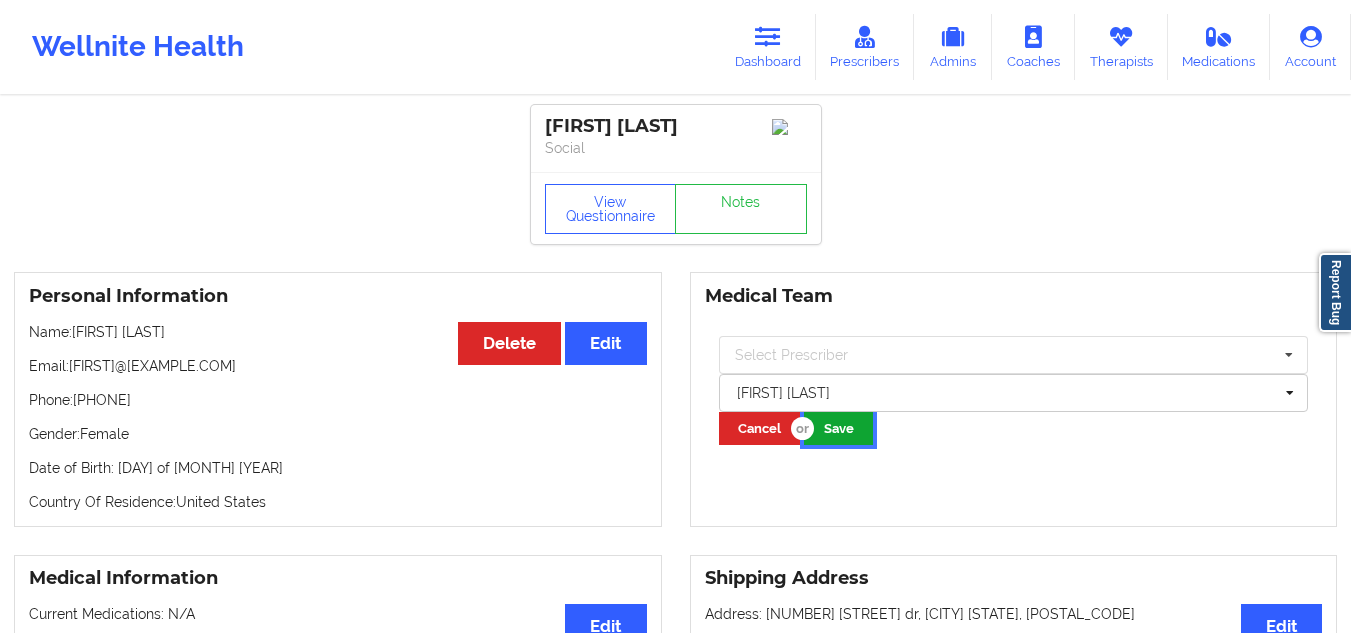 click on "Save" at bounding box center [838, 428] 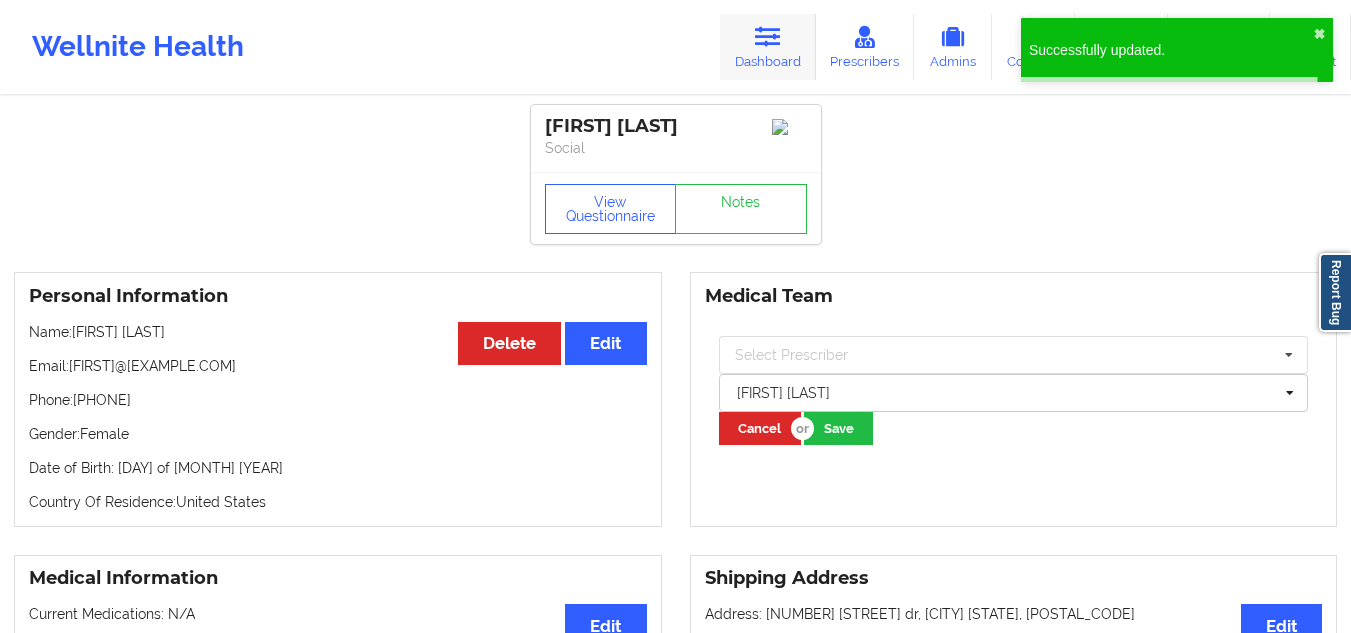 click on "Dashboard" at bounding box center [768, 47] 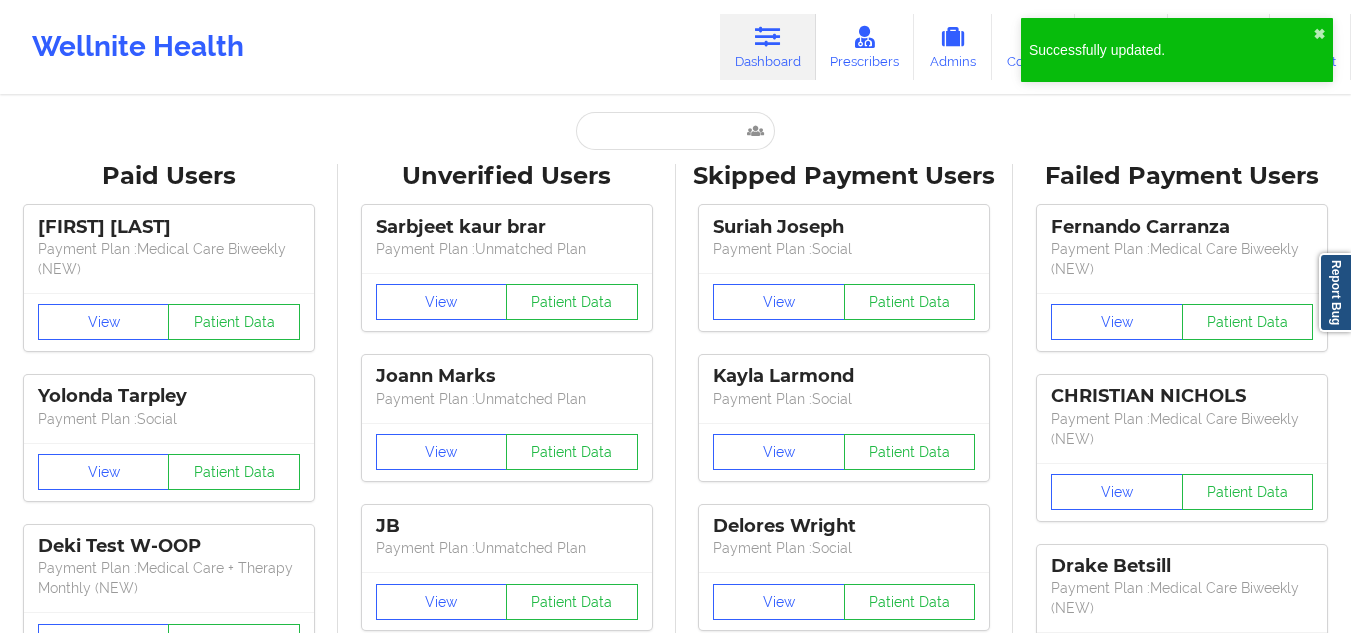 click on "Paid Users [FIRST] [LAST] Payment Plan :  Medical Care Biweekly (NEW) View Patient Data [FIRST] [LAST] Payment Plan :  Social View Patient Data [FIRST] [LAST] Payment Plan :  Medical Care + Therapy Monthly (NEW) View Patient Data [FIRST] [LAST] Payment Plan :  Social View Patient Data [FIRST] [LAST] Digital Practice Member  View Patient Data [FIRST] [LAST] Payment Plan :  Social View Patient Data ⟨ 1 2 3 ⟩ Unverified Users [FIRST] [LAST] [LAST] Payment Plan :  Unmatched Plan View Patient Data [FIRST] [LAST] Payment Plan :  Unmatched Plan View Patient Data [FIRST] Payment Plan :  Unmatched Plan View Patient Data [FIRST] [LAST] Payment Plan :  Unmatched Plan View Patient Data [FIRST] [LAST] Payment Plan :  Unmatched Plan View Patient Data [FIRST] [LAST] Payment Plan :  Unmatched Plan View Patient Data [FIRST] [LAST] Digital Practice Member  (In-Network) View Patient Data [FIRST] [LAST] Digital Practice Member  (In-Network) View" at bounding box center (675, 2575) 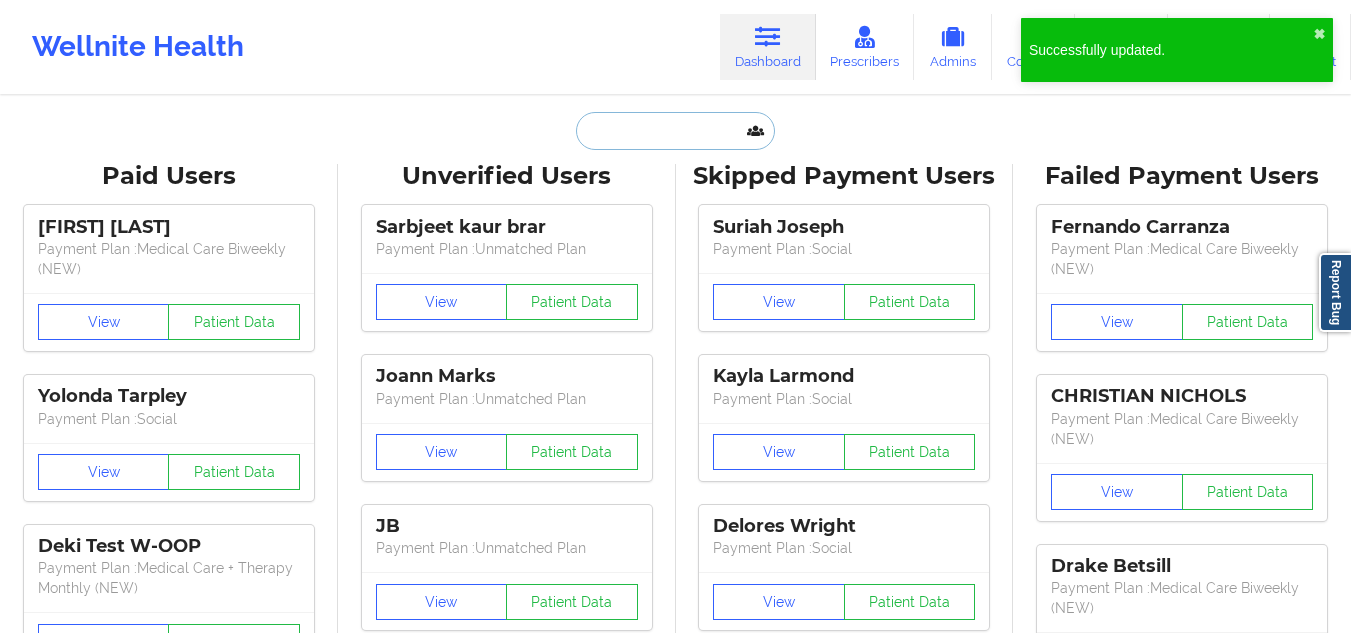 click at bounding box center [675, 131] 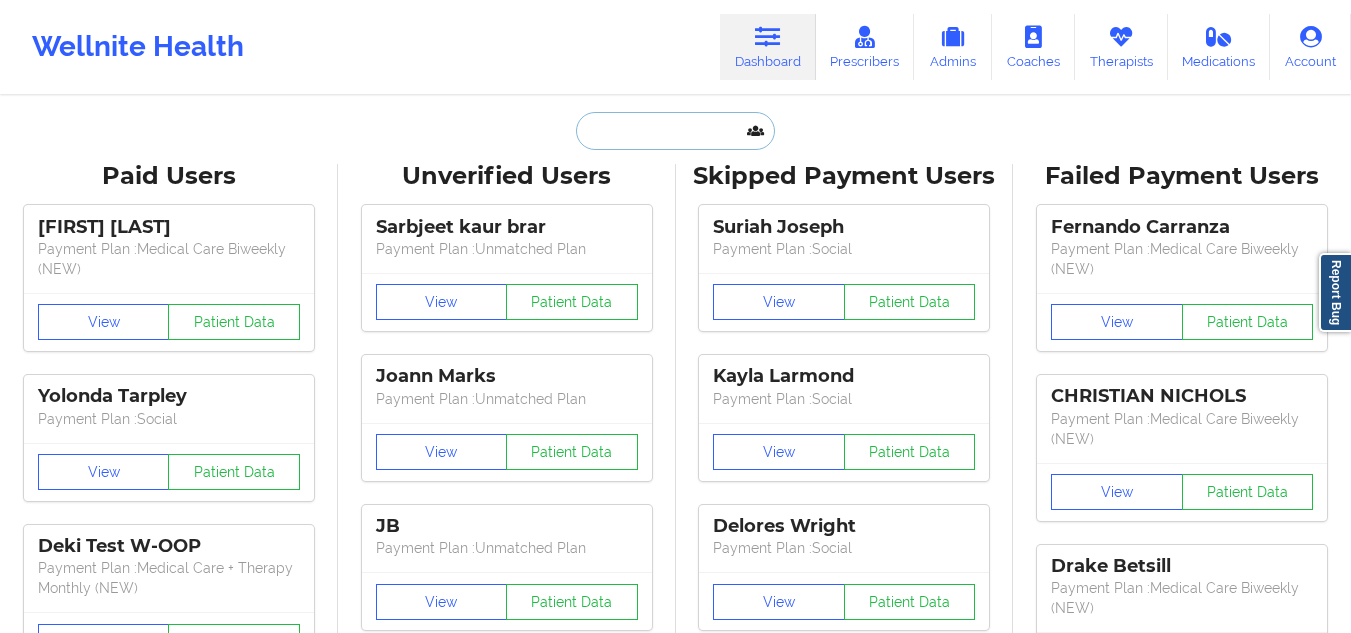 paste on "[FIRST] [LAST]" 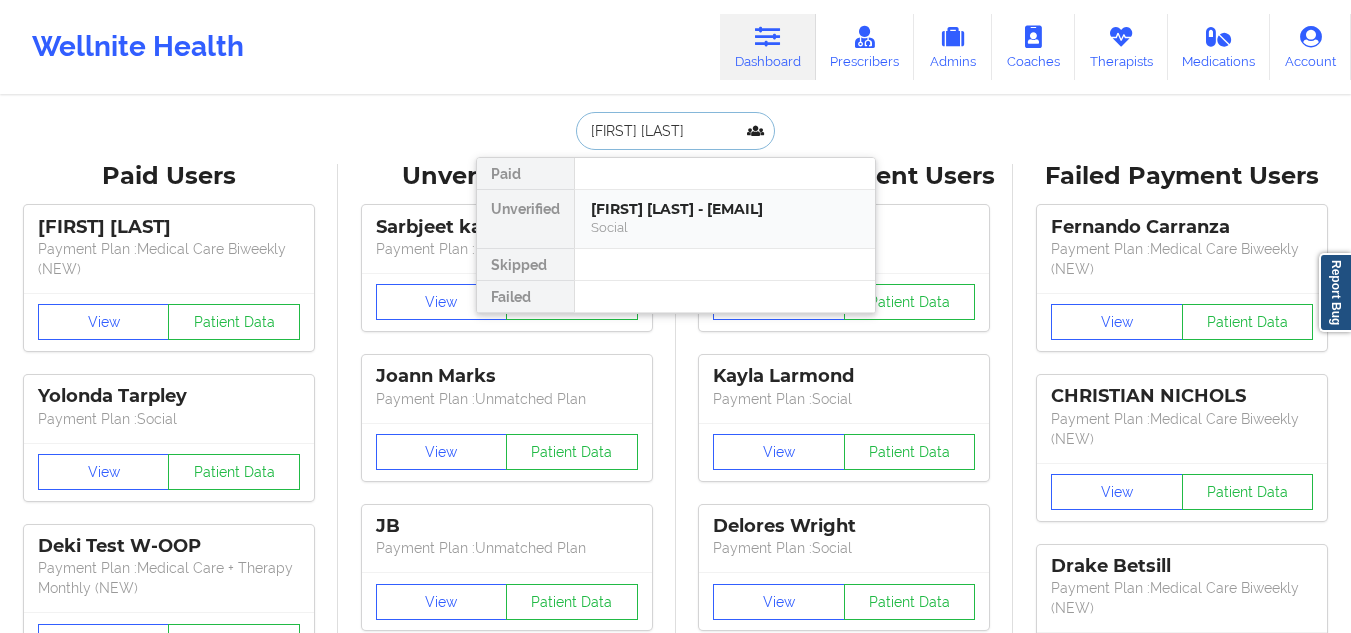 click on "[FIRST] [LAST]  - [EMAIL]" at bounding box center [725, 209] 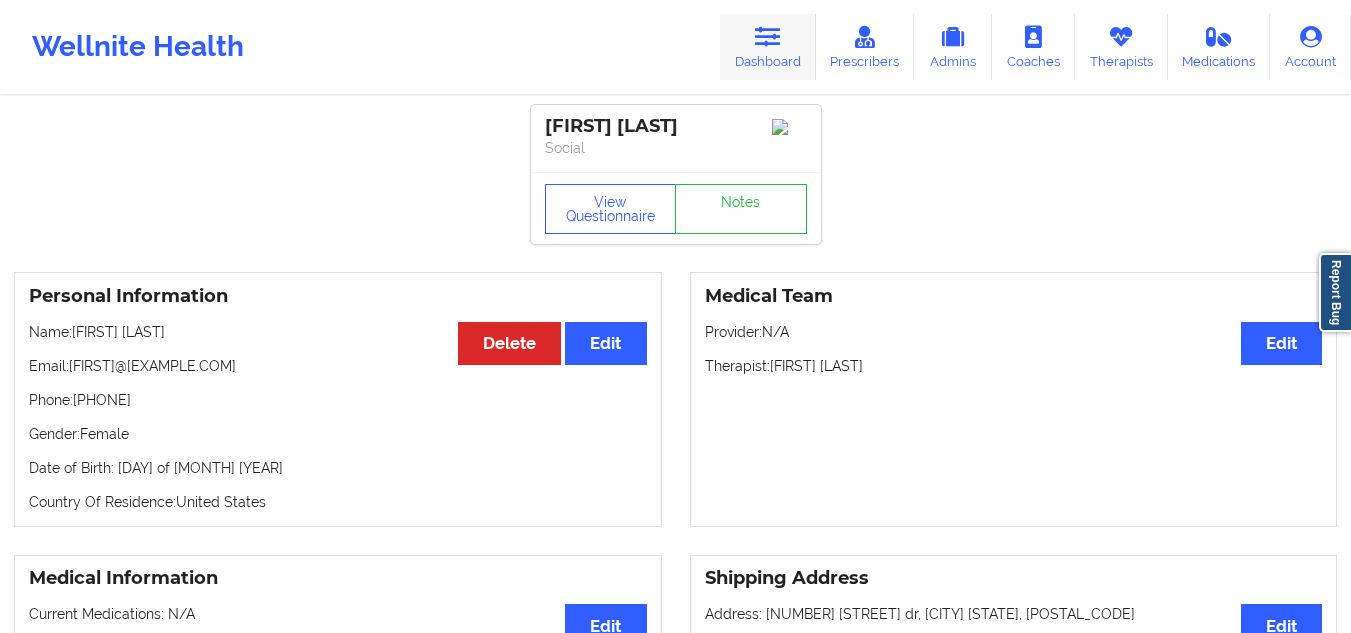 click on "Dashboard" at bounding box center [768, 47] 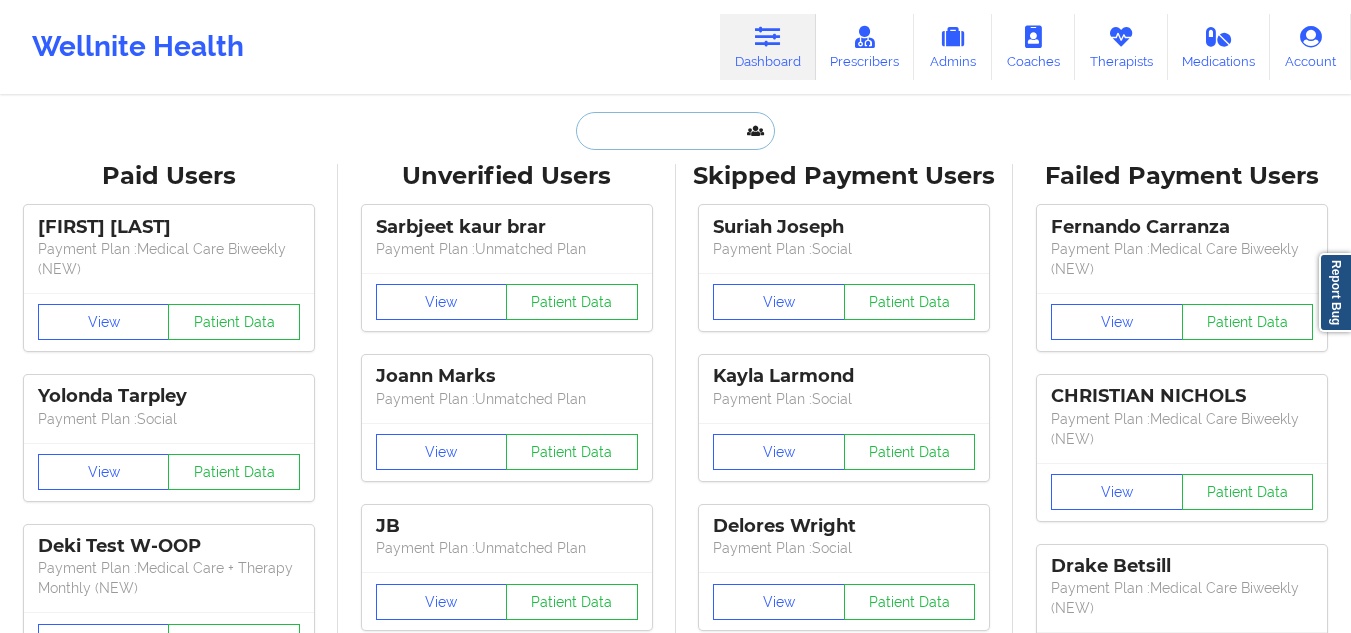 click at bounding box center (675, 131) 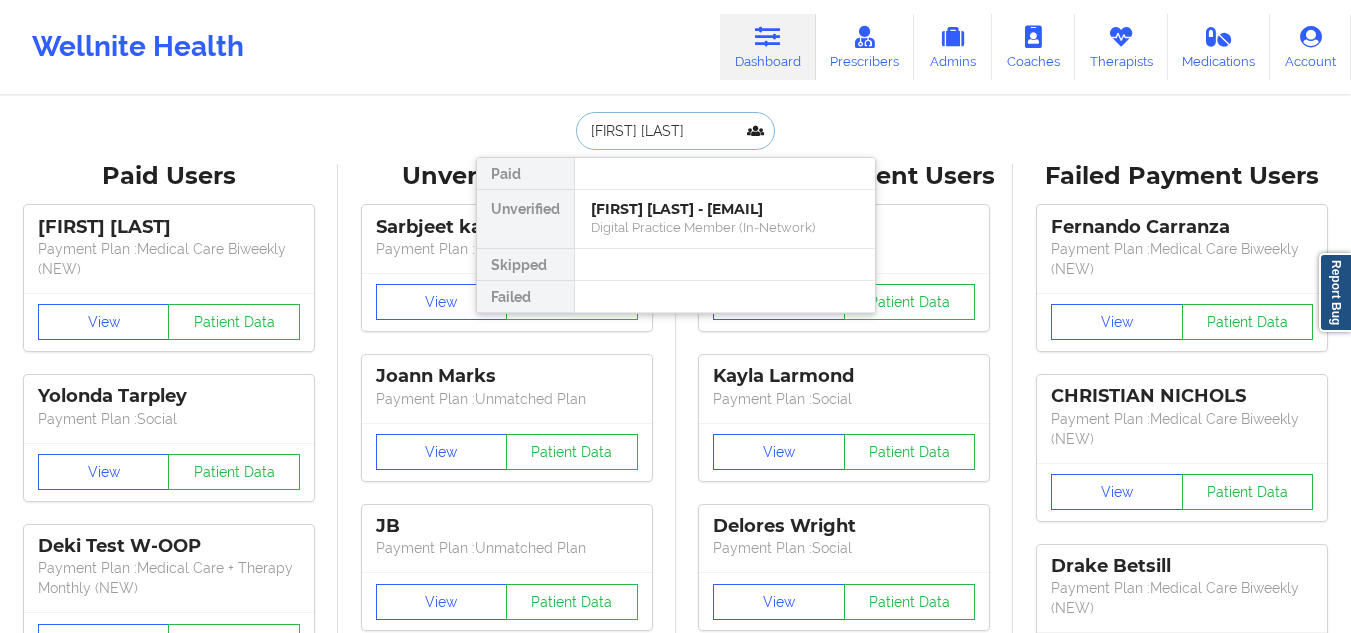 click on "[FIRST] [LAST]  - [EMAIL]" at bounding box center (725, 209) 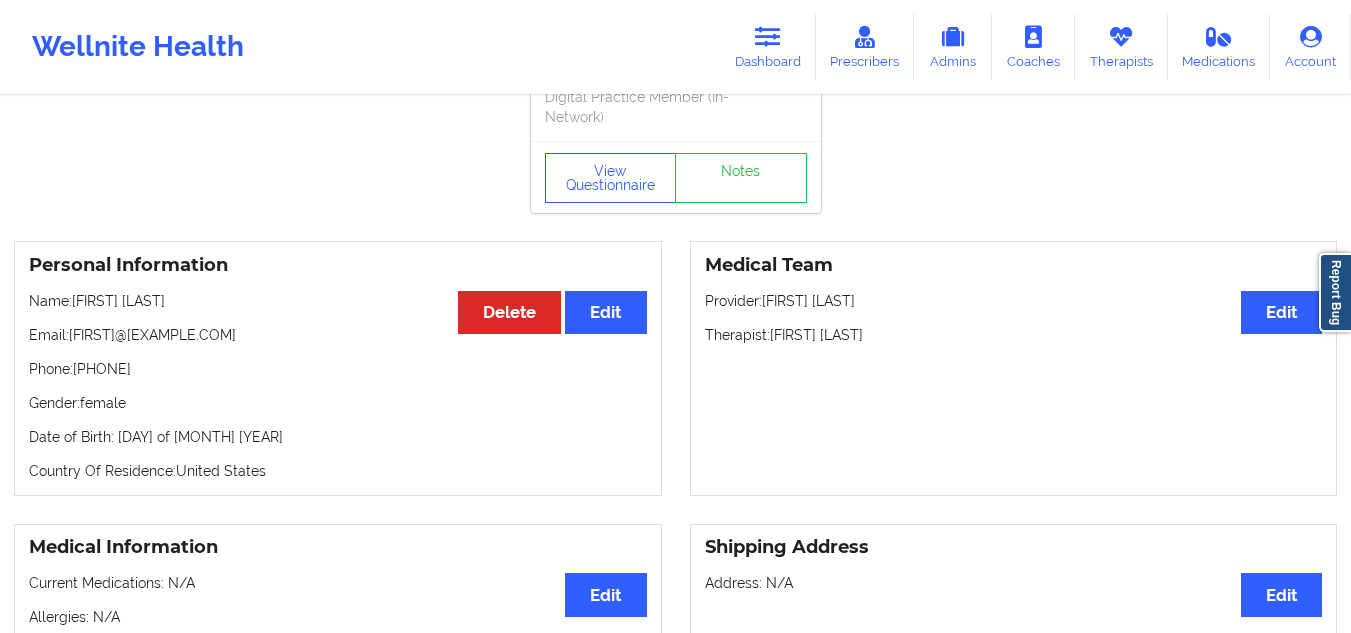 scroll, scrollTop: 0, scrollLeft: 0, axis: both 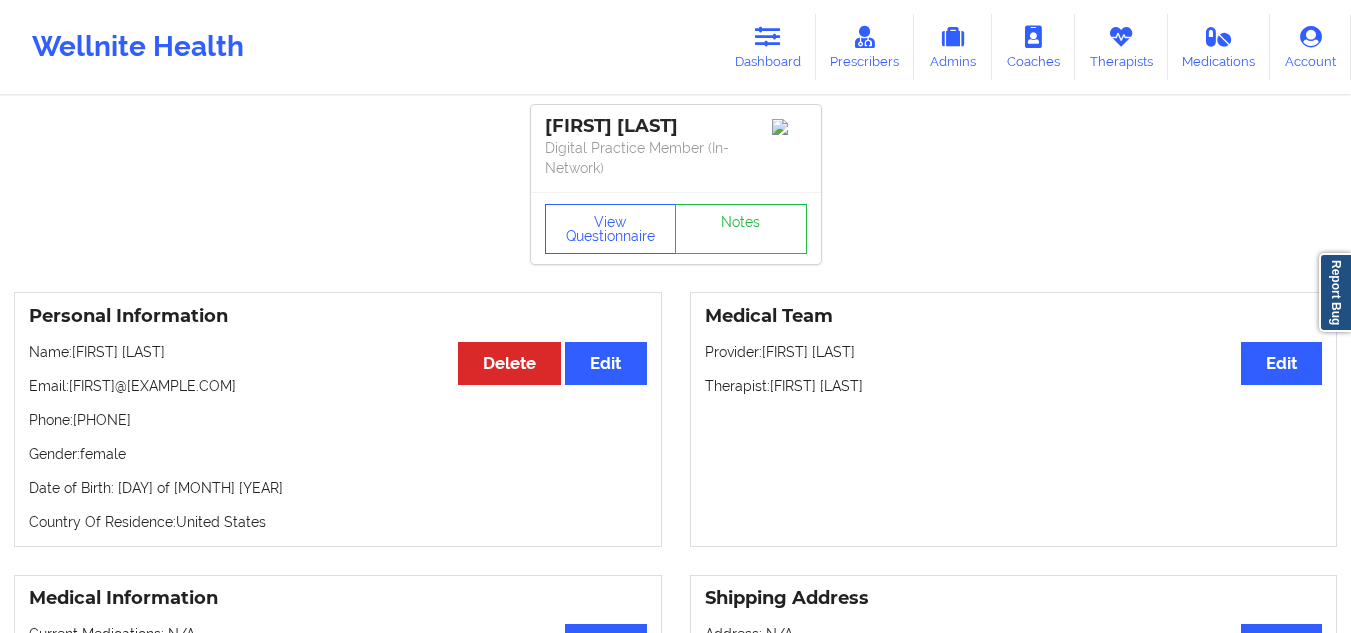 drag, startPoint x: 179, startPoint y: 423, endPoint x: 90, endPoint y: 409, distance: 90.0944 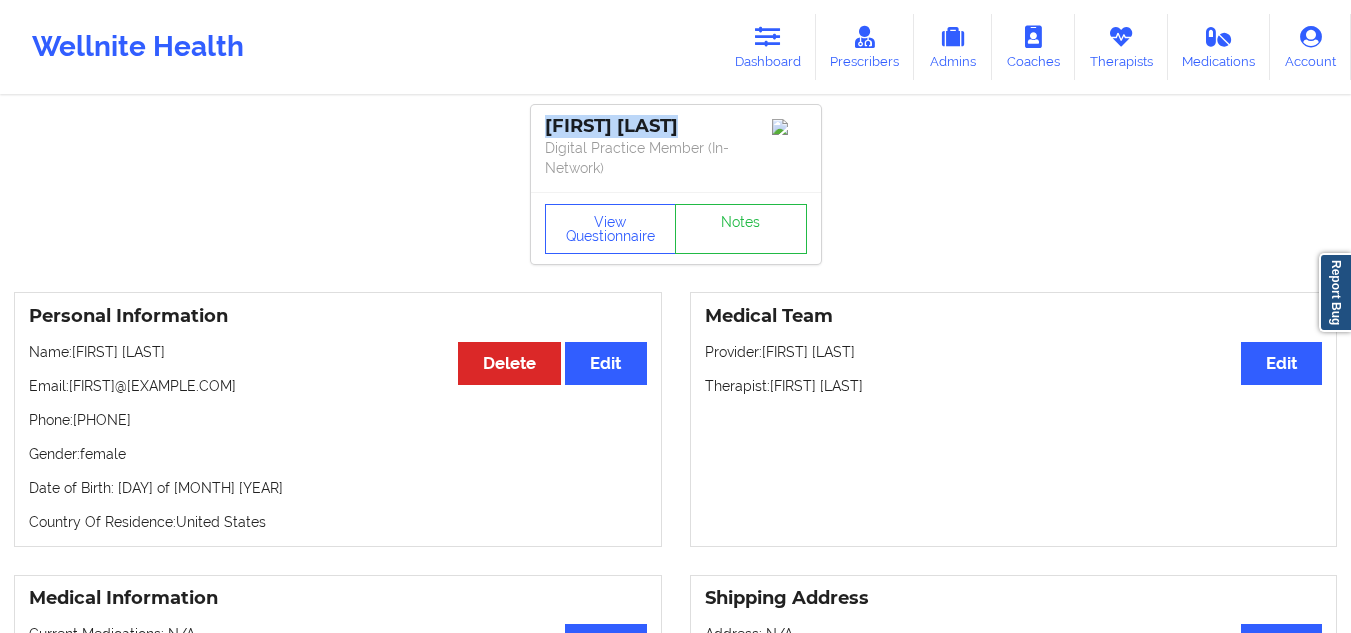 drag, startPoint x: 709, startPoint y: 128, endPoint x: 515, endPoint y: 122, distance: 194.09276 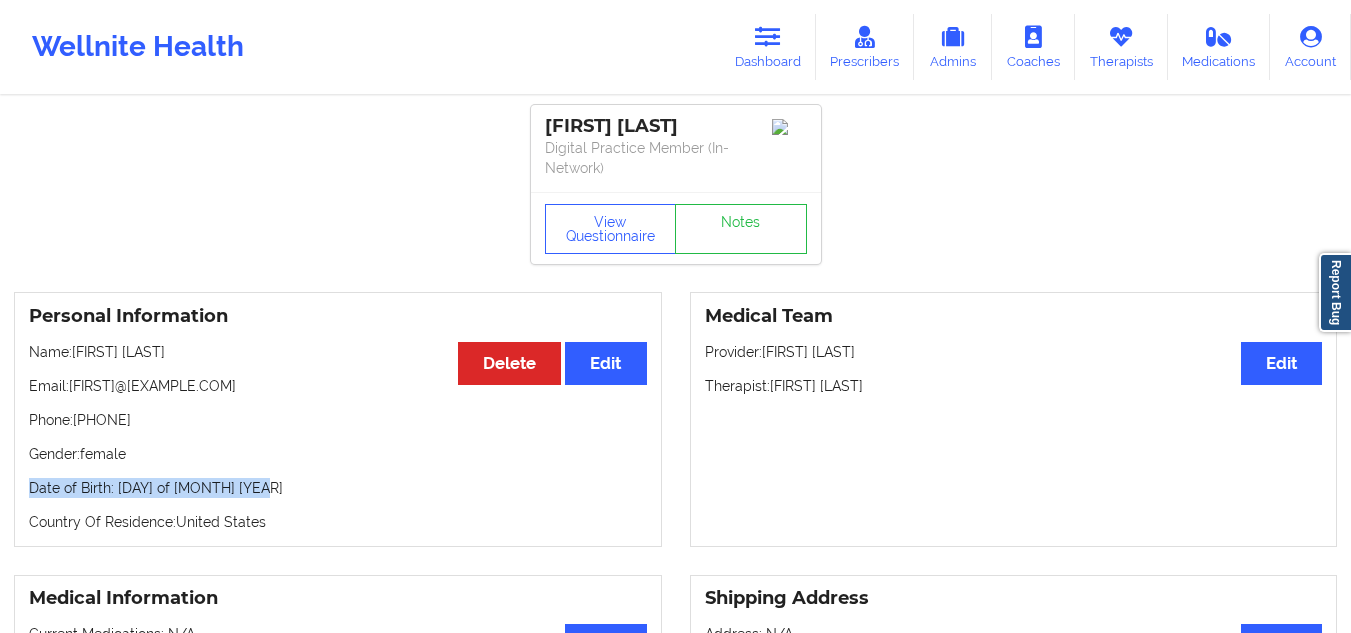 drag, startPoint x: 299, startPoint y: 493, endPoint x: 18, endPoint y: 468, distance: 282.1099 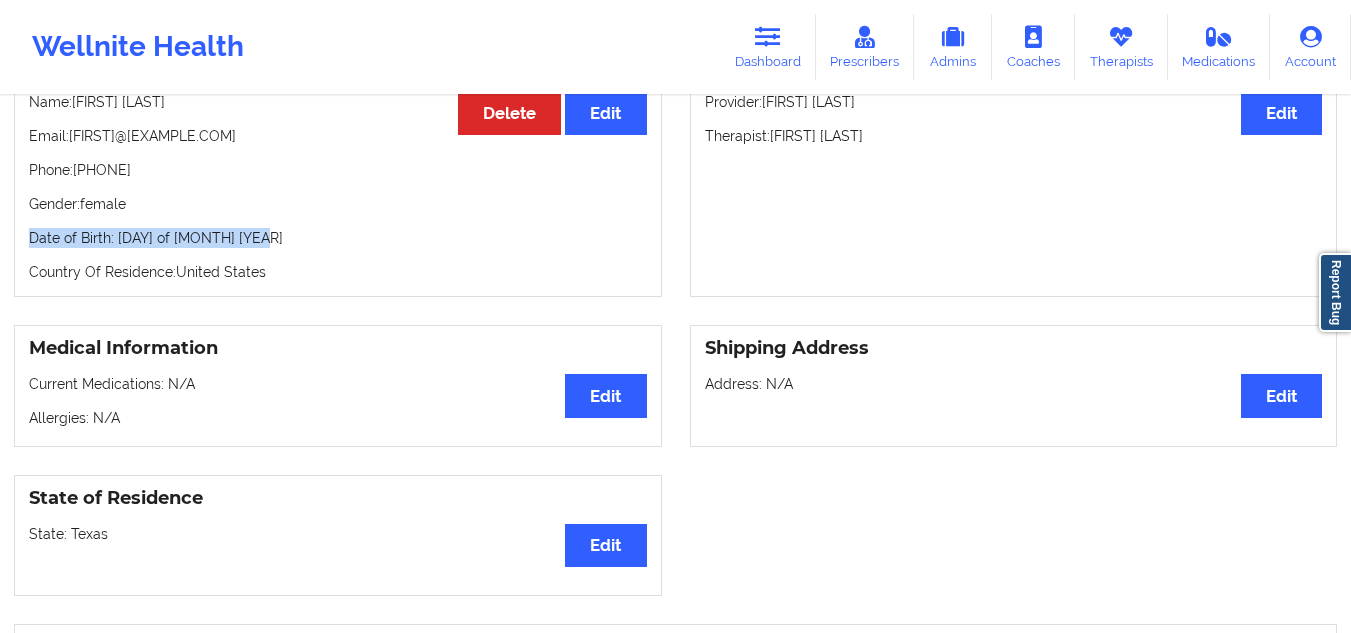 scroll, scrollTop: 253, scrollLeft: 0, axis: vertical 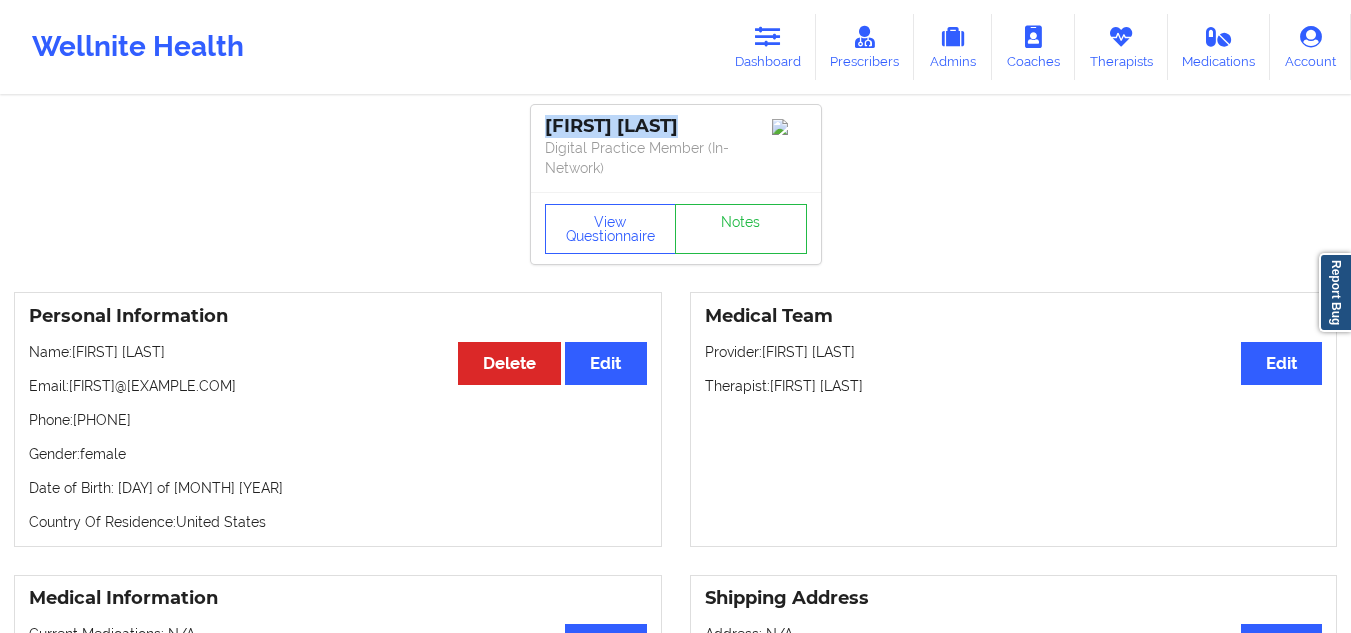 drag, startPoint x: 718, startPoint y: 122, endPoint x: 538, endPoint y: 110, distance: 180.39955 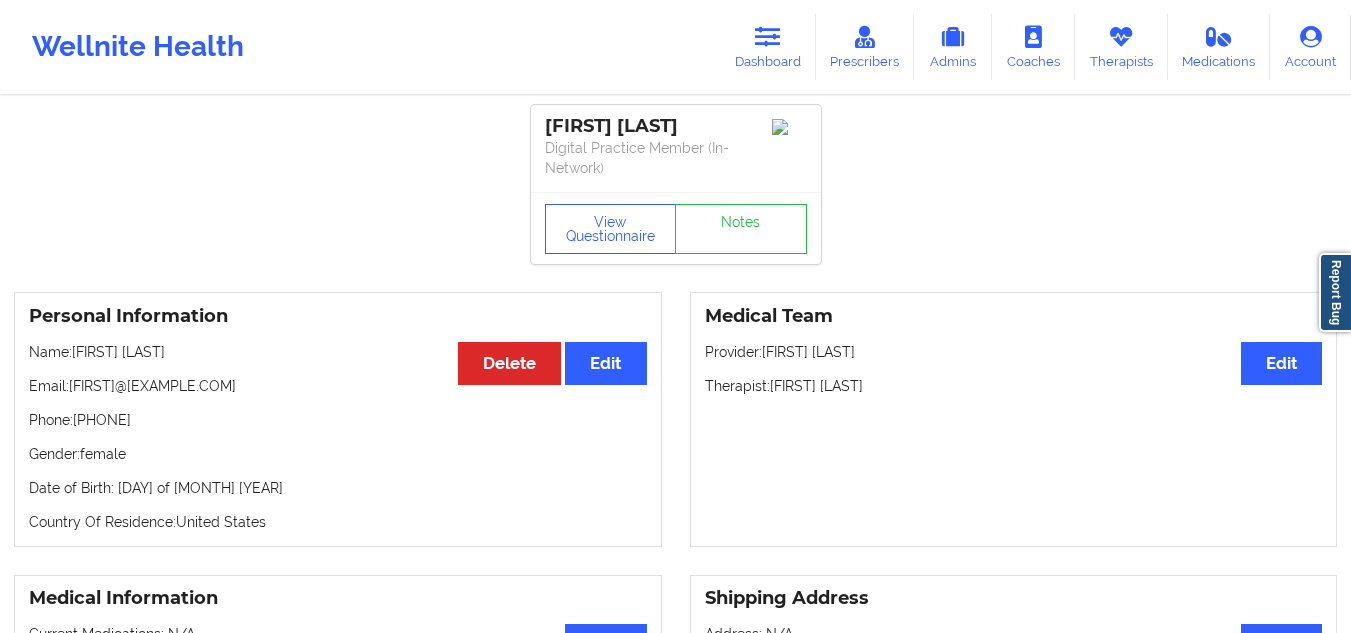 click on "Medical Team Edit Provider:  [FIRST] [LAST] Therapist:  [FIRST] [LAST]" at bounding box center (1014, 419) 